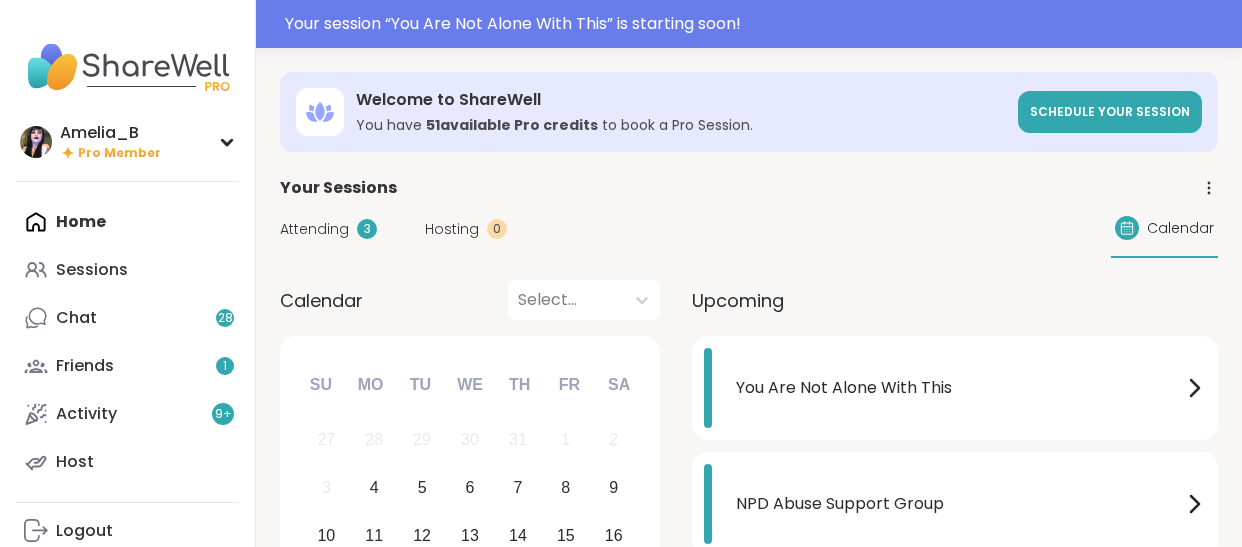scroll, scrollTop: 0, scrollLeft: 0, axis: both 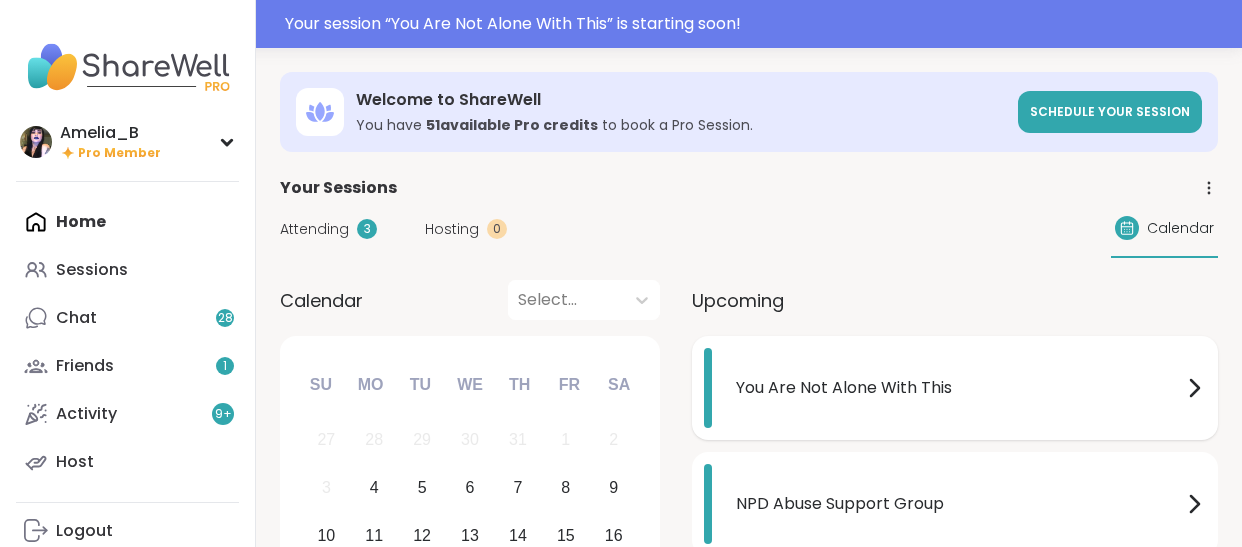 click on "You Are Not Alone With This" at bounding box center (959, 388) 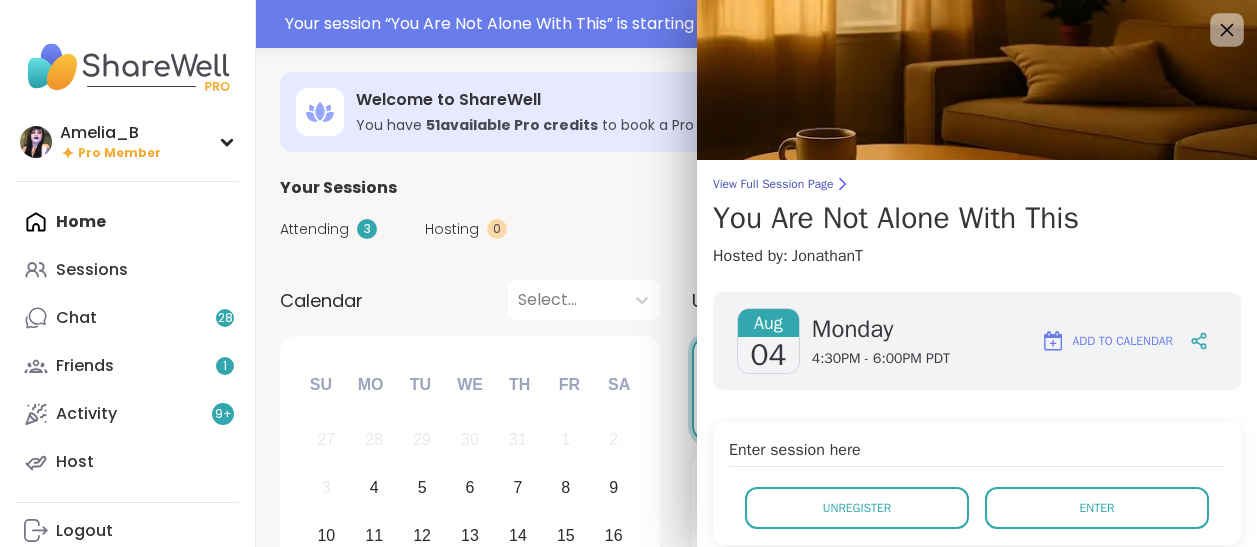click 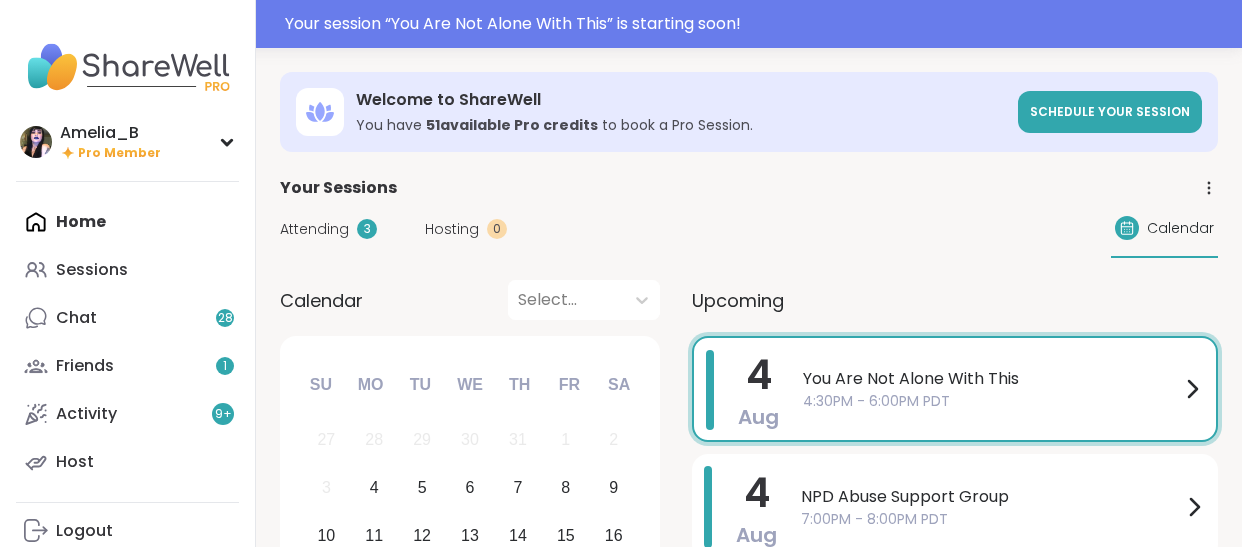 scroll, scrollTop: 0, scrollLeft: 0, axis: both 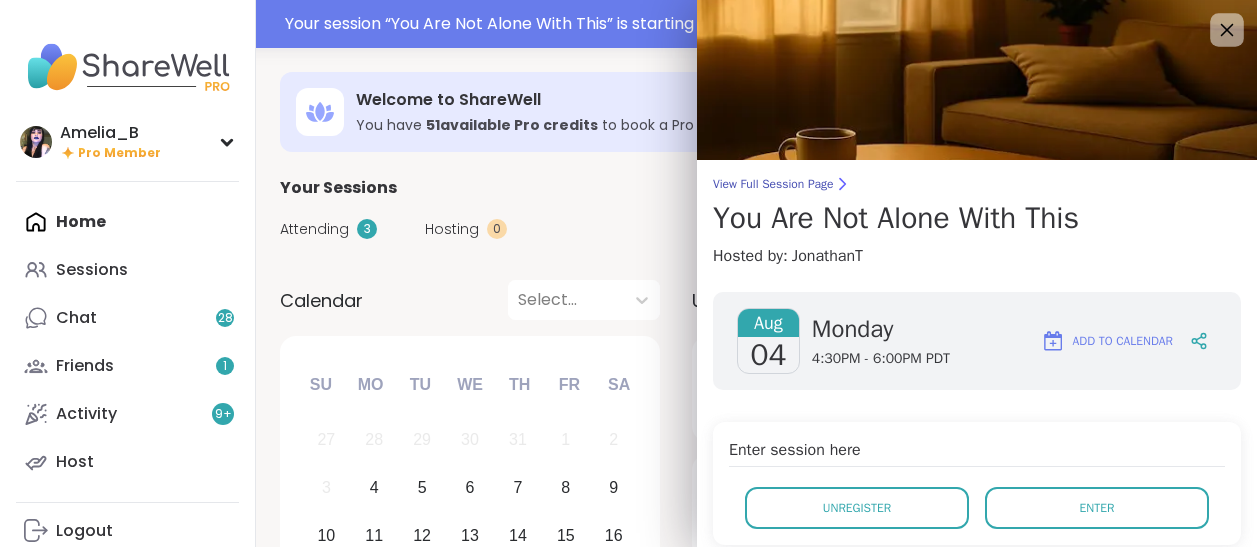 click 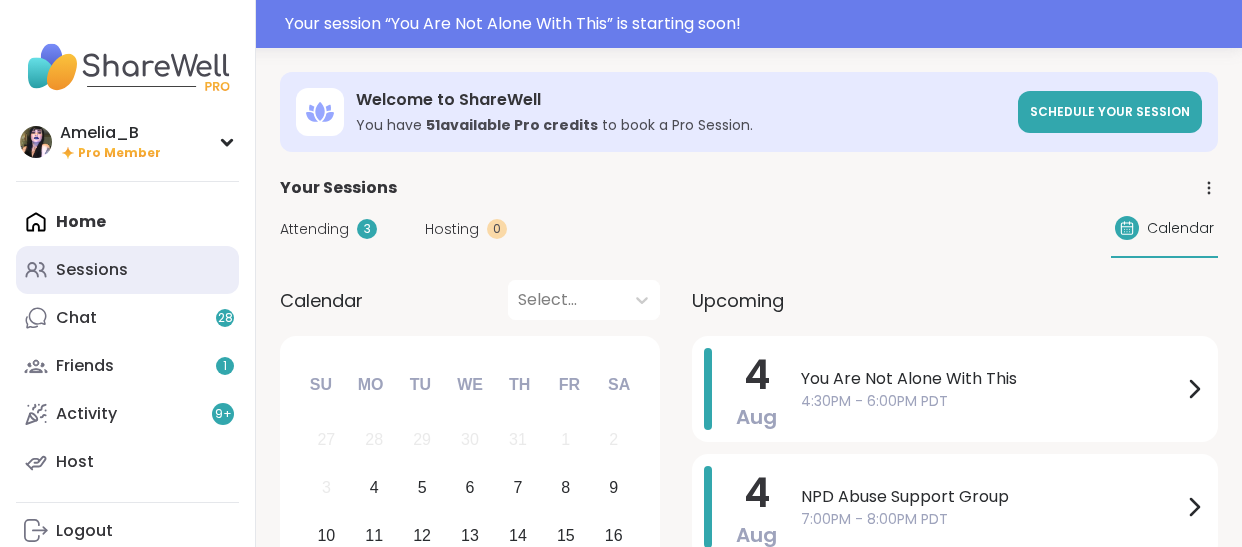 click on "Sessions" at bounding box center (127, 270) 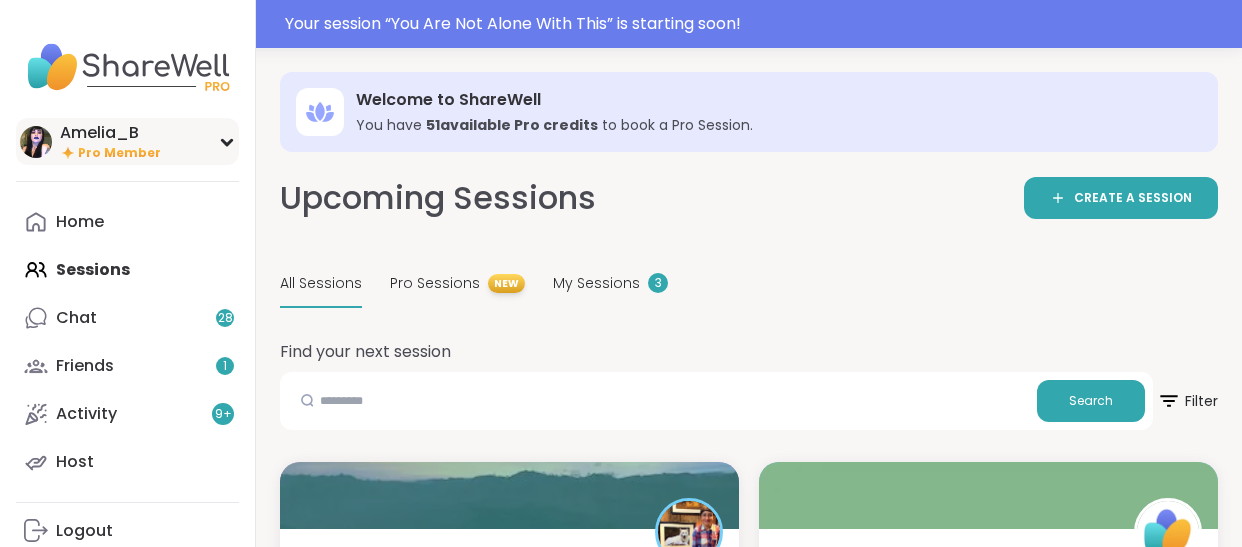 click on "Pro Member" at bounding box center (119, 153) 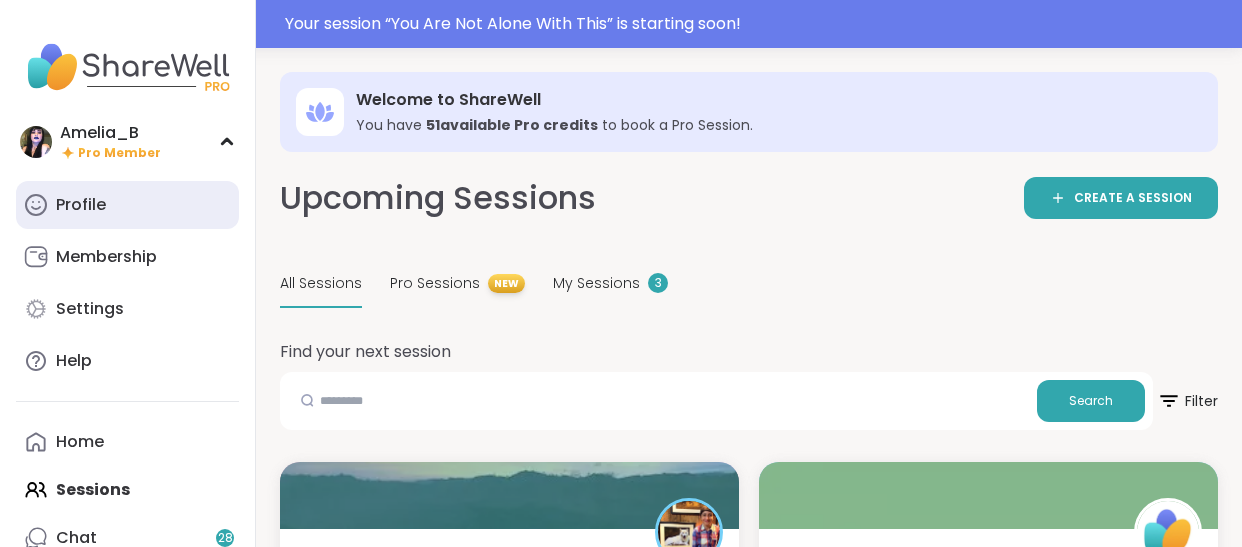 click on "Profile" at bounding box center [81, 205] 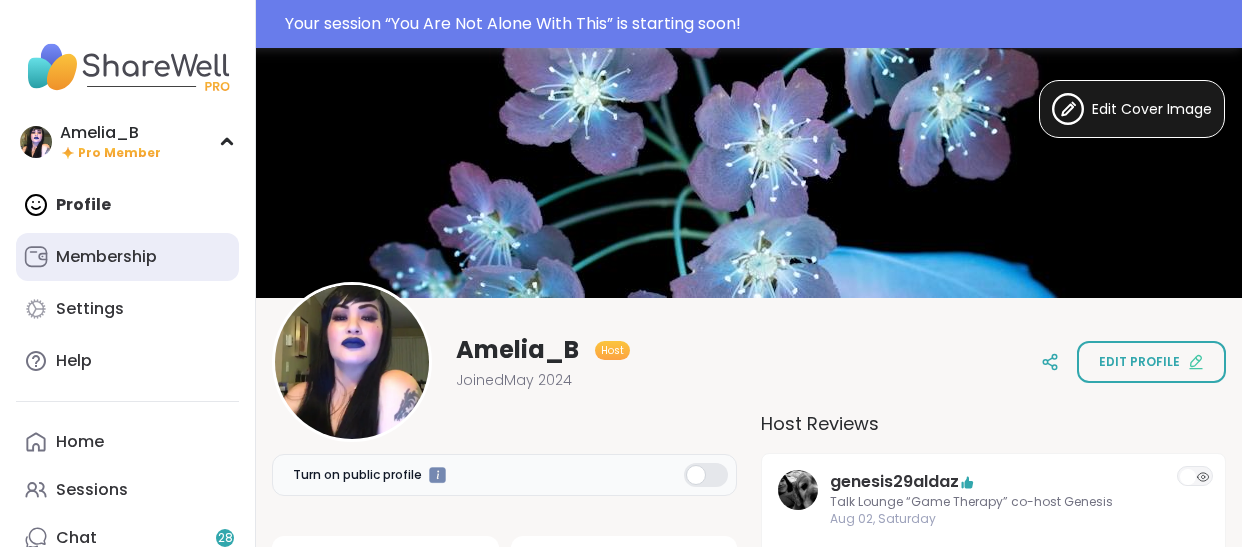 scroll, scrollTop: 0, scrollLeft: 0, axis: both 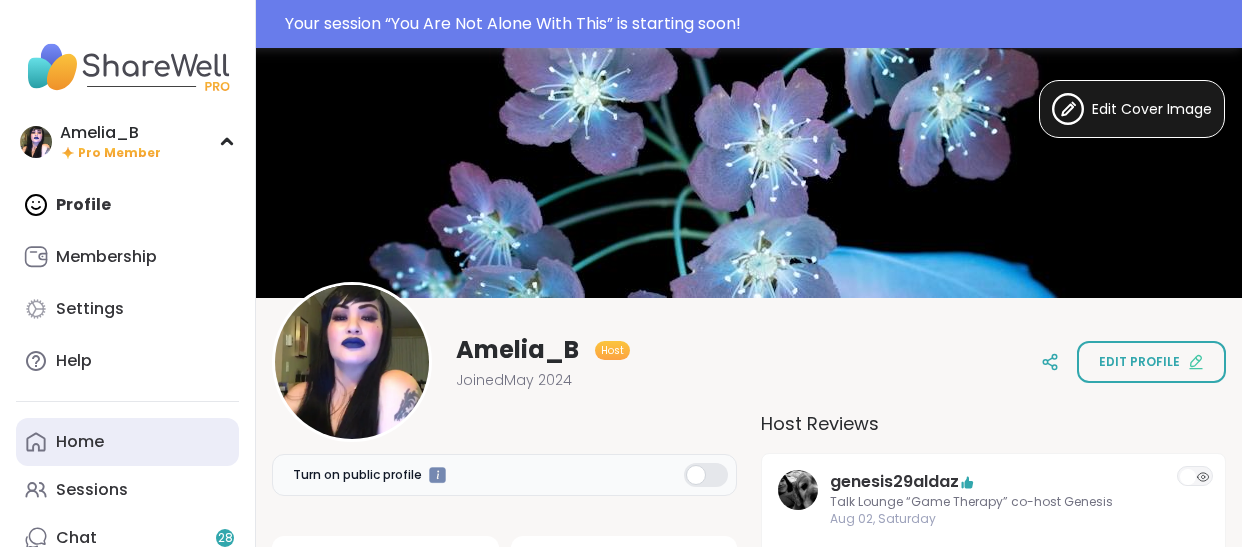 click on "Home" at bounding box center [80, 442] 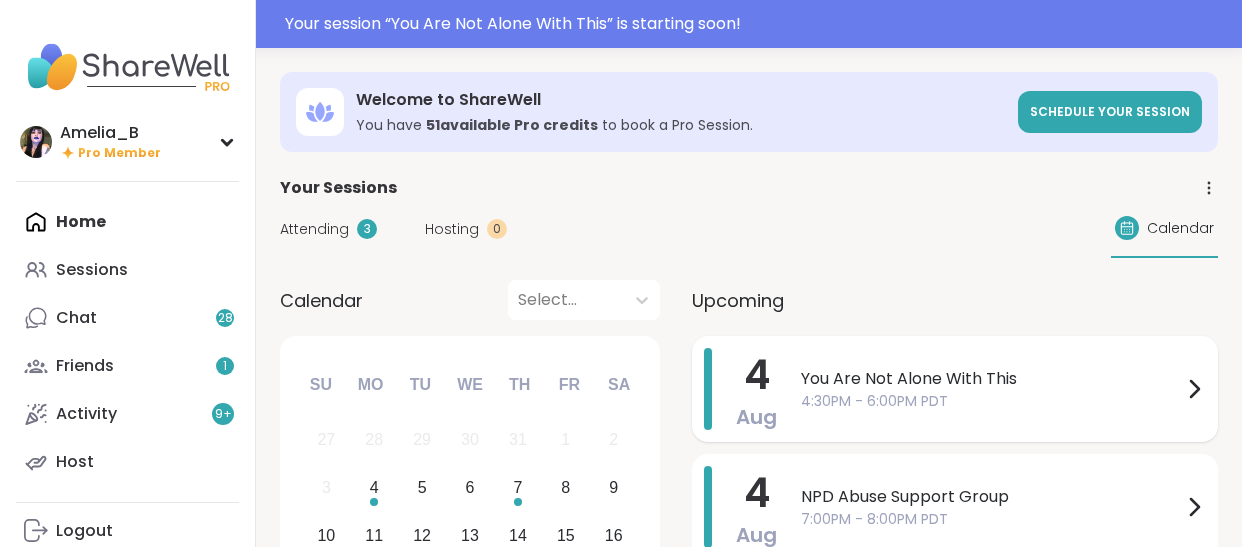click on "You Are Not Alone With This" at bounding box center [991, 379] 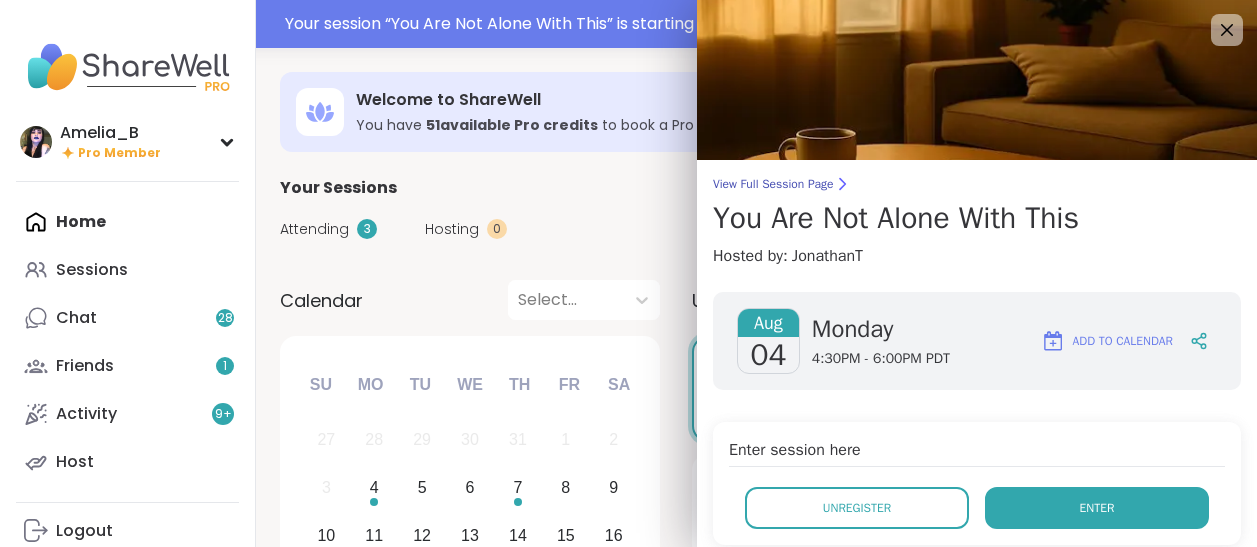 click on "Enter" at bounding box center [1097, 508] 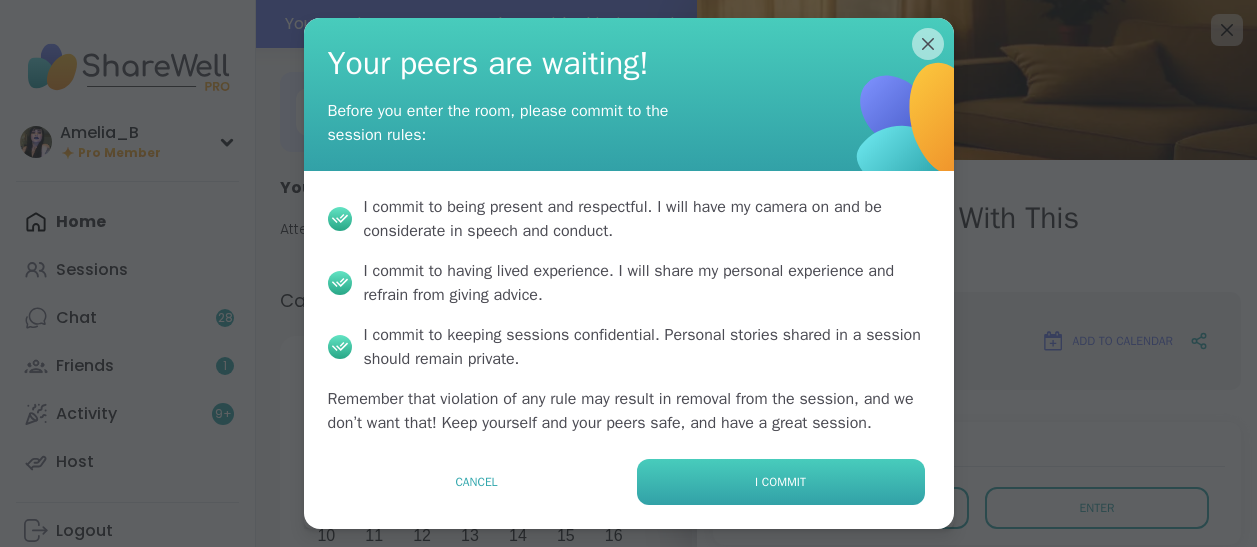 click on "I commit" at bounding box center [781, 482] 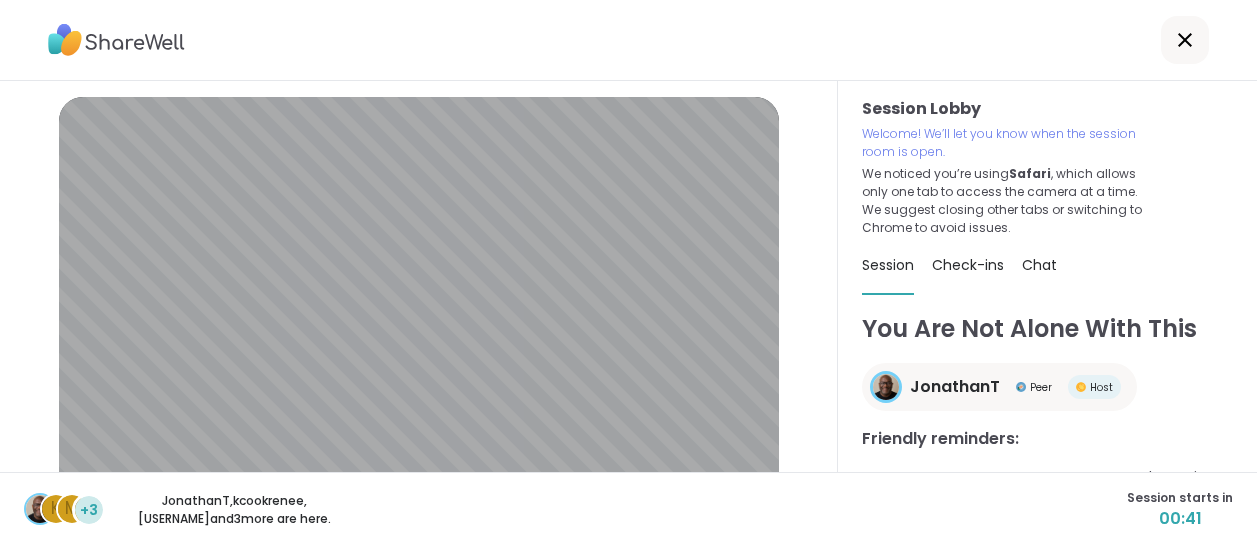click 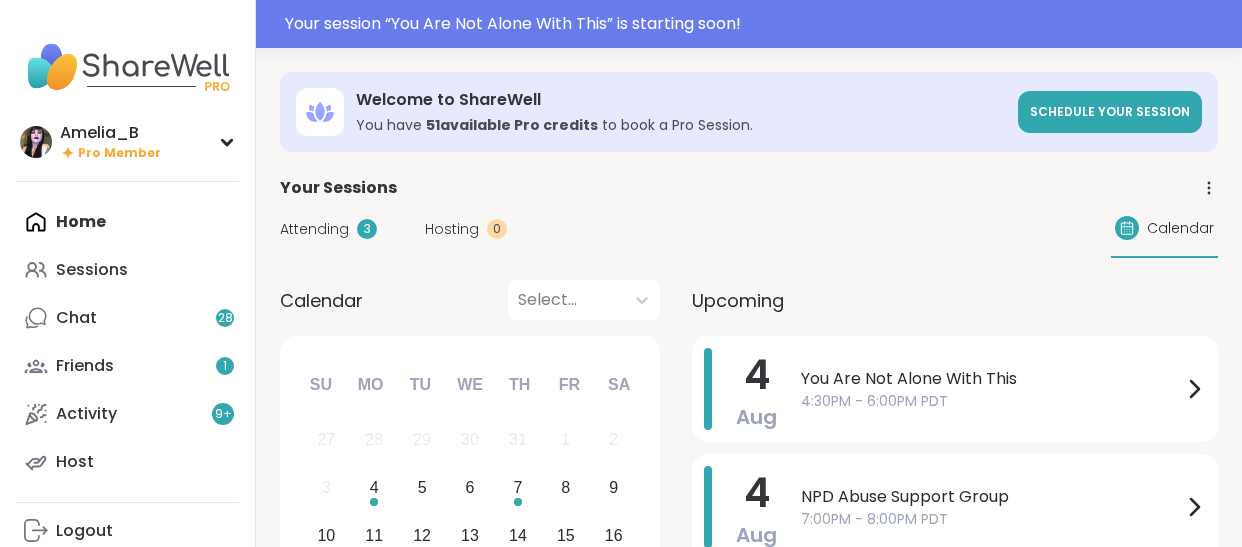 click on "Welcome to ShareWell" at bounding box center [681, 100] 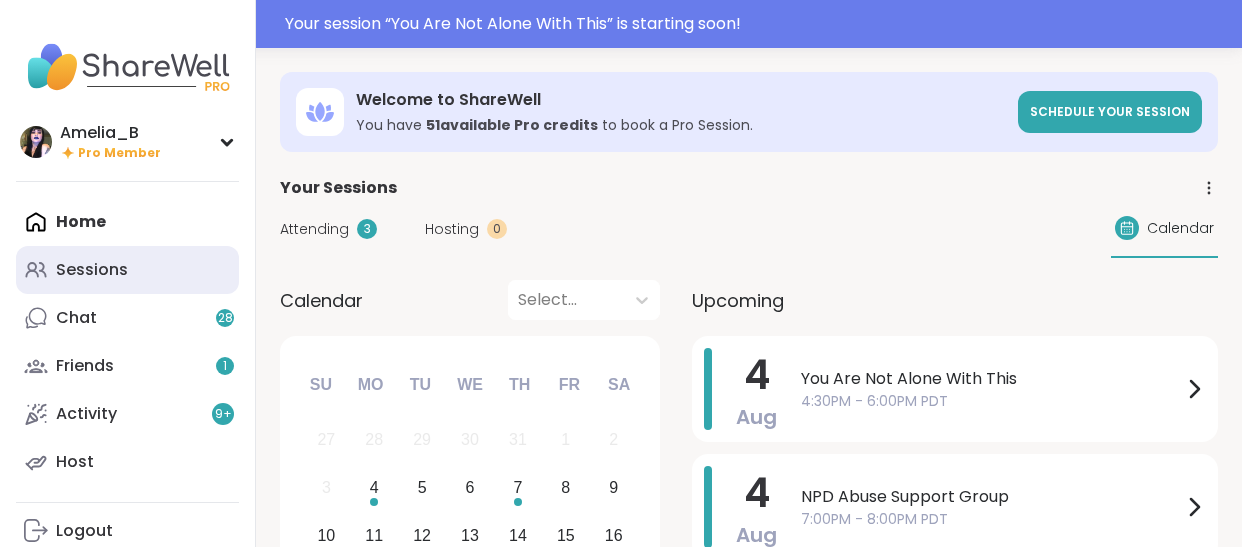 click on "Sessions" at bounding box center (92, 270) 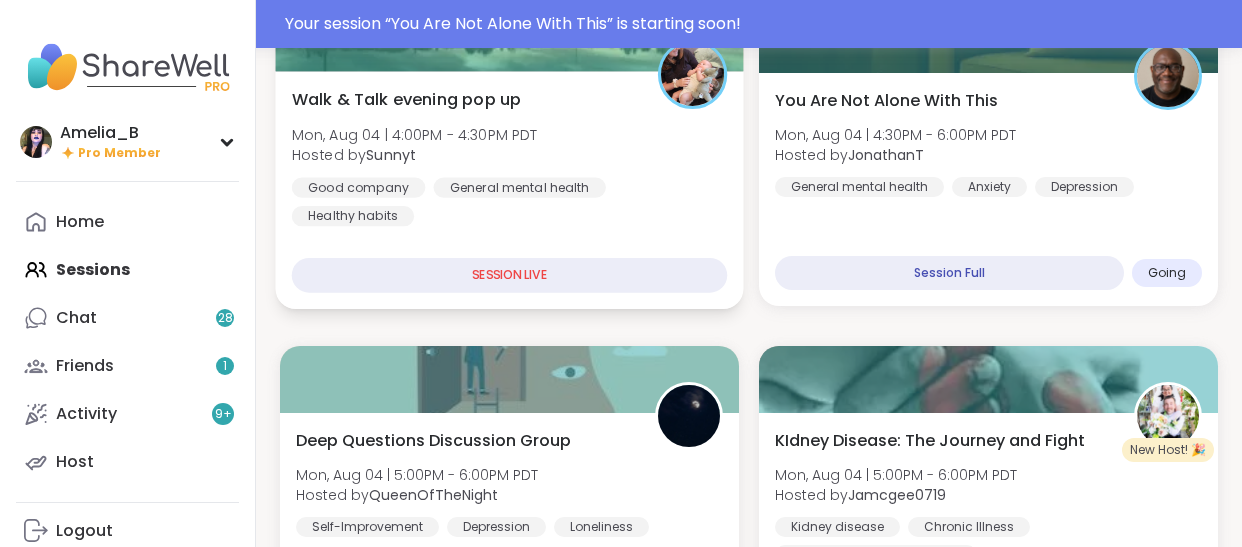 scroll, scrollTop: 1137, scrollLeft: 0, axis: vertical 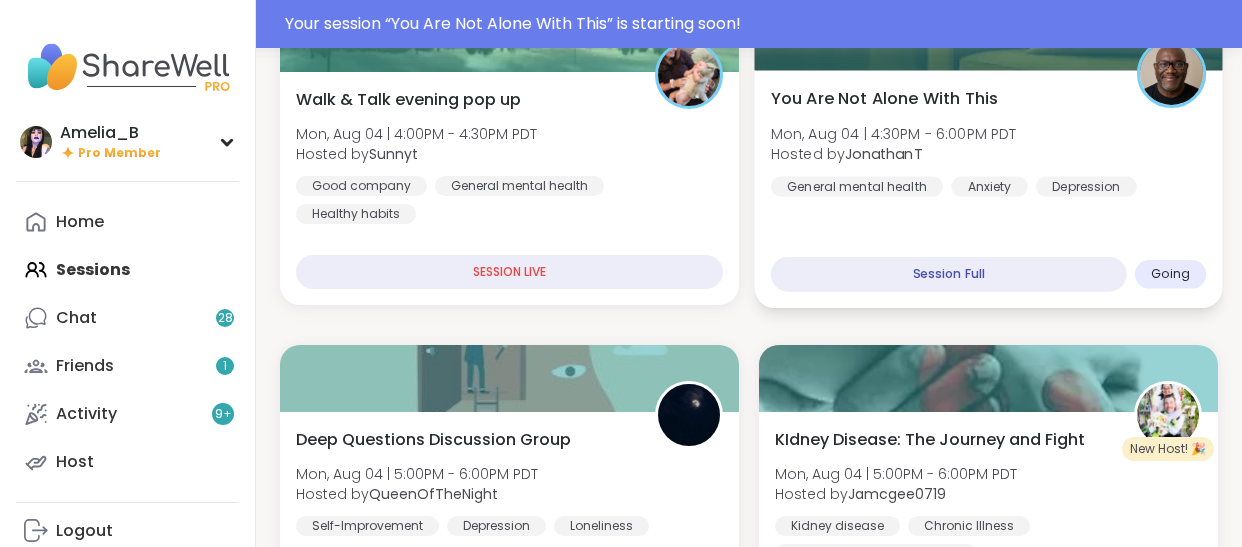 click on "You Are Not Alone With This [DAY], [MONTH] [DAY] | [TIME] - [TIME] [TIMEZONE] Hosted by [USERNAME] General mental health Anxiety Depression Session Full Going" at bounding box center (988, 189) 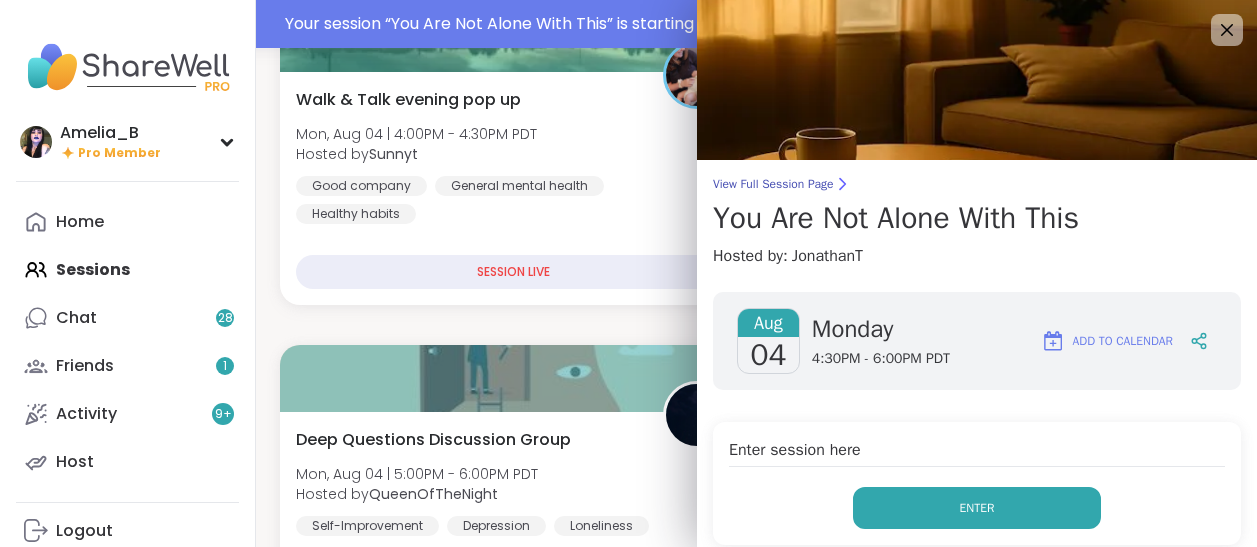 click on "Enter" at bounding box center (977, 508) 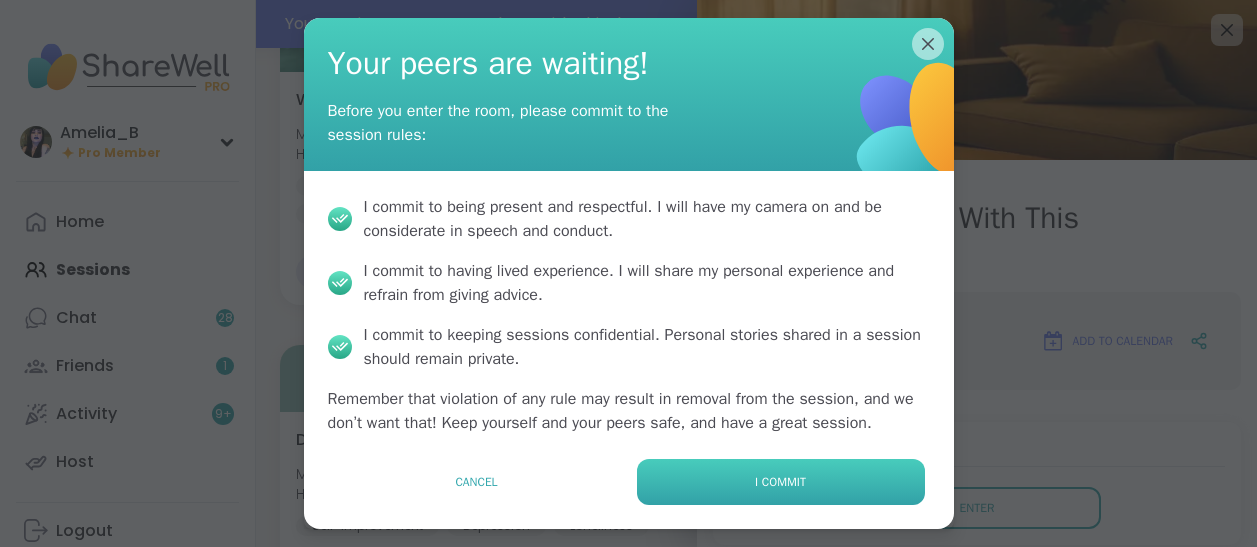 click on "I commit" at bounding box center [781, 482] 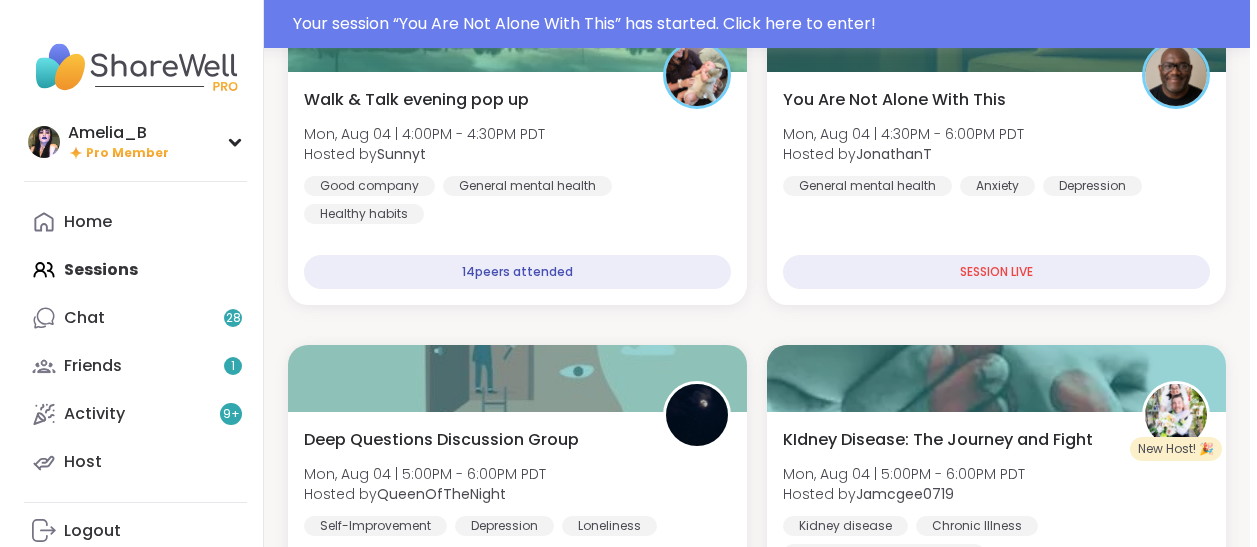 scroll, scrollTop: 0, scrollLeft: 0, axis: both 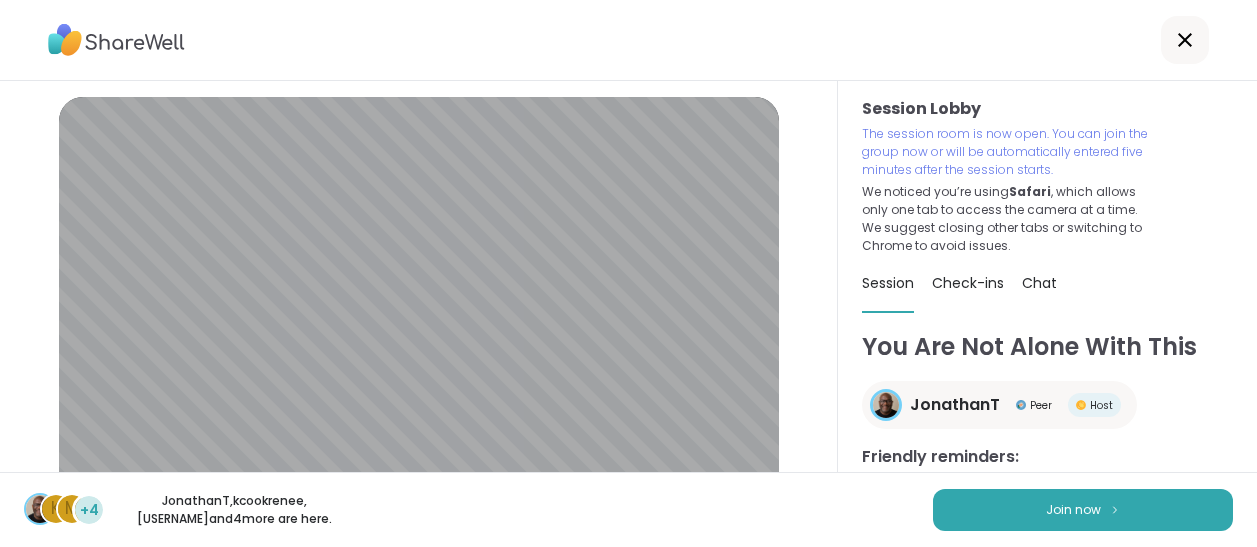 click 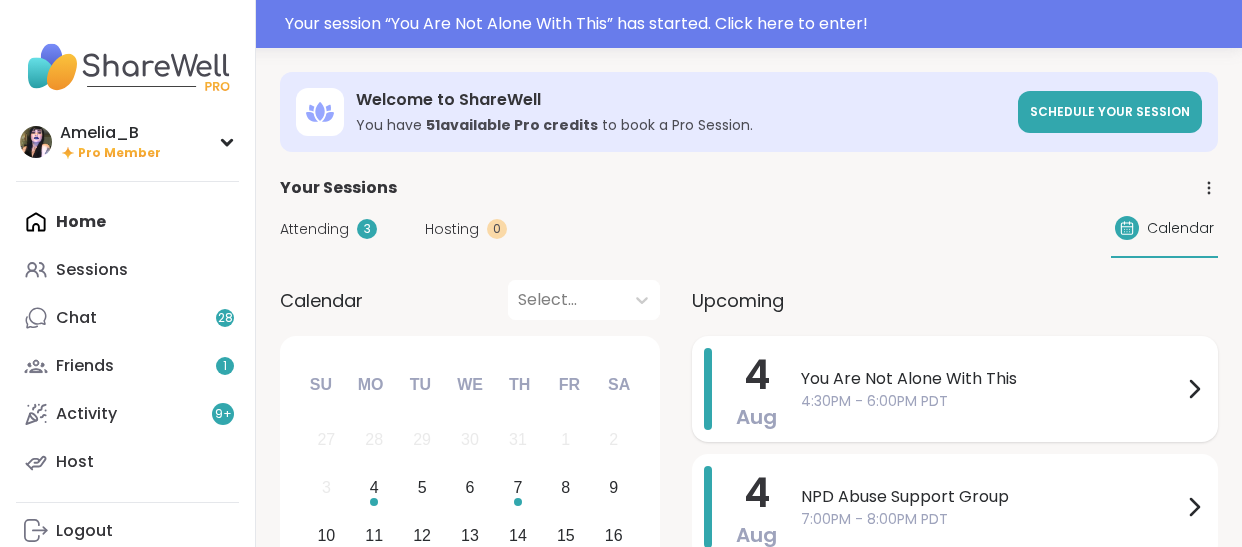 click on "4:30PM - 6:00PM PDT" at bounding box center (991, 401) 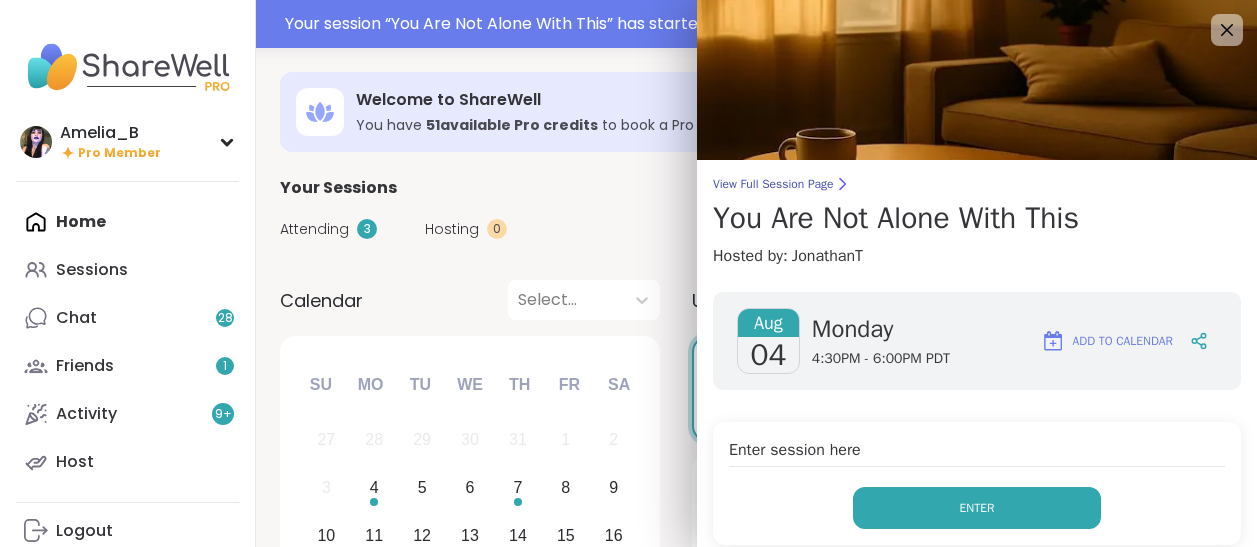 click on "Enter" at bounding box center [977, 508] 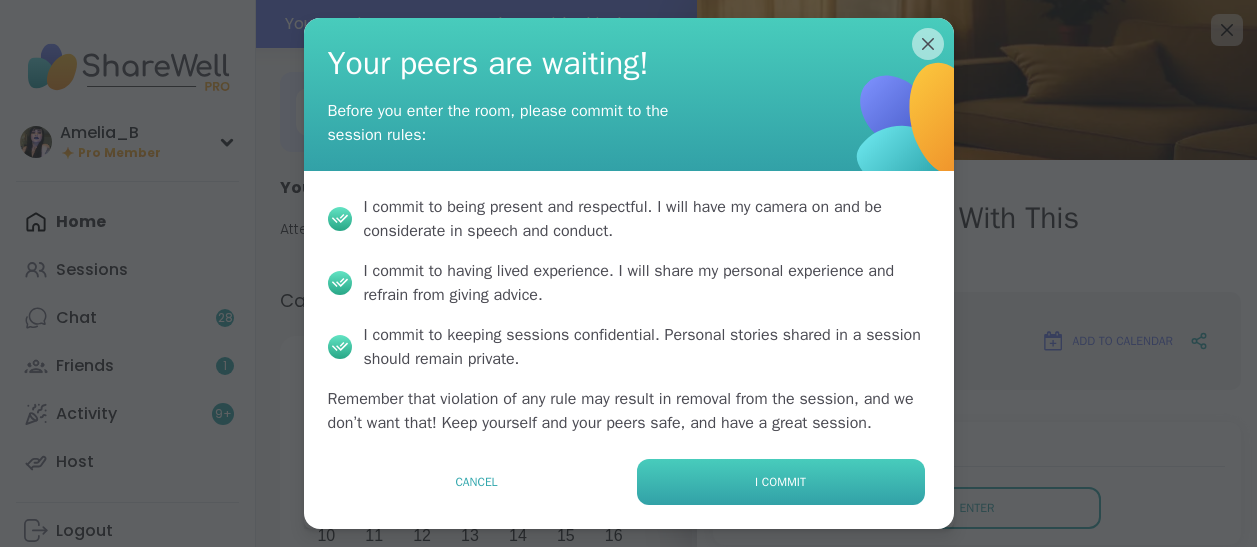click on "I commit" at bounding box center (781, 482) 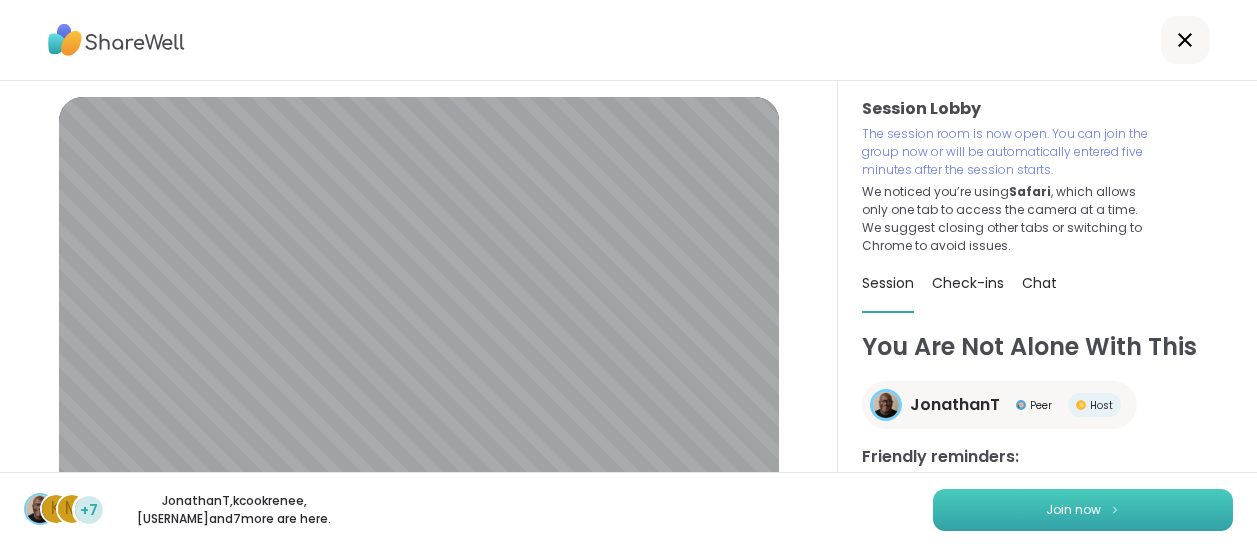 click on "Join now" at bounding box center (1083, 510) 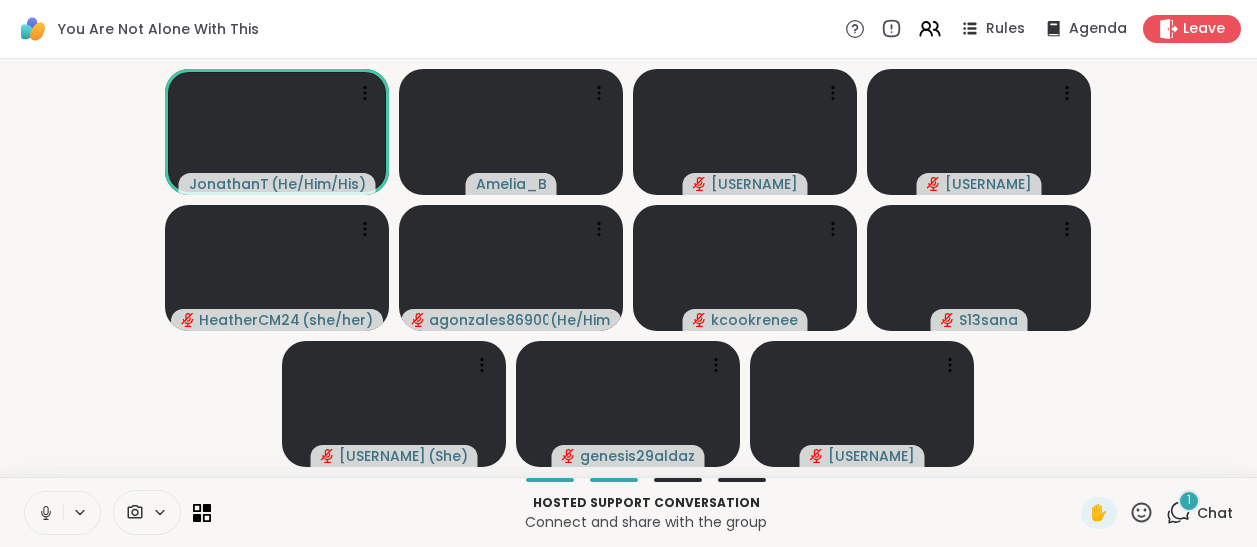 click 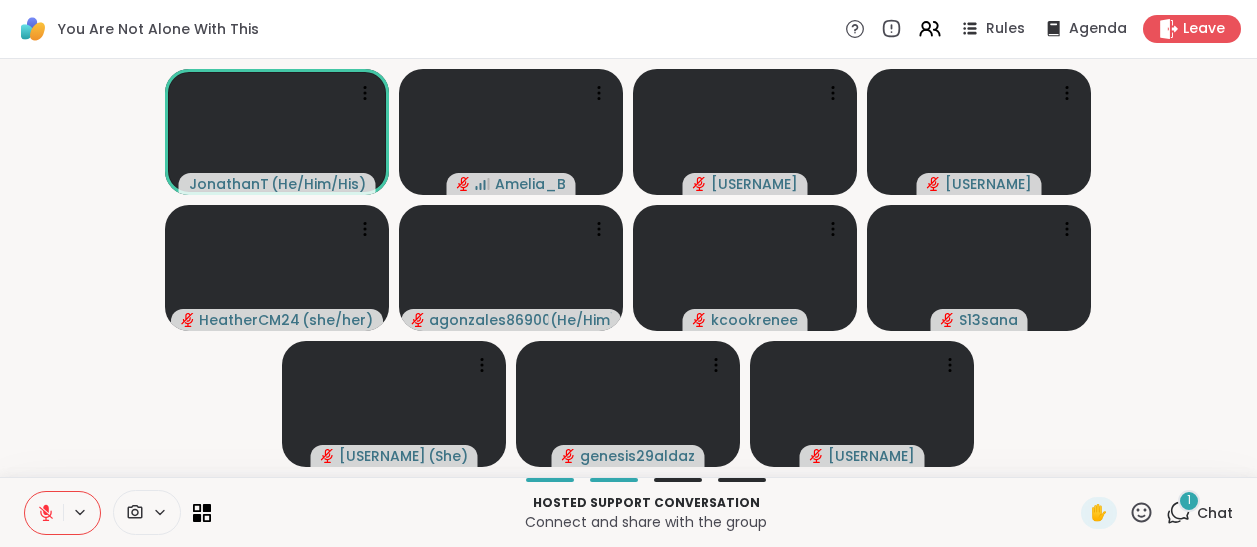 click 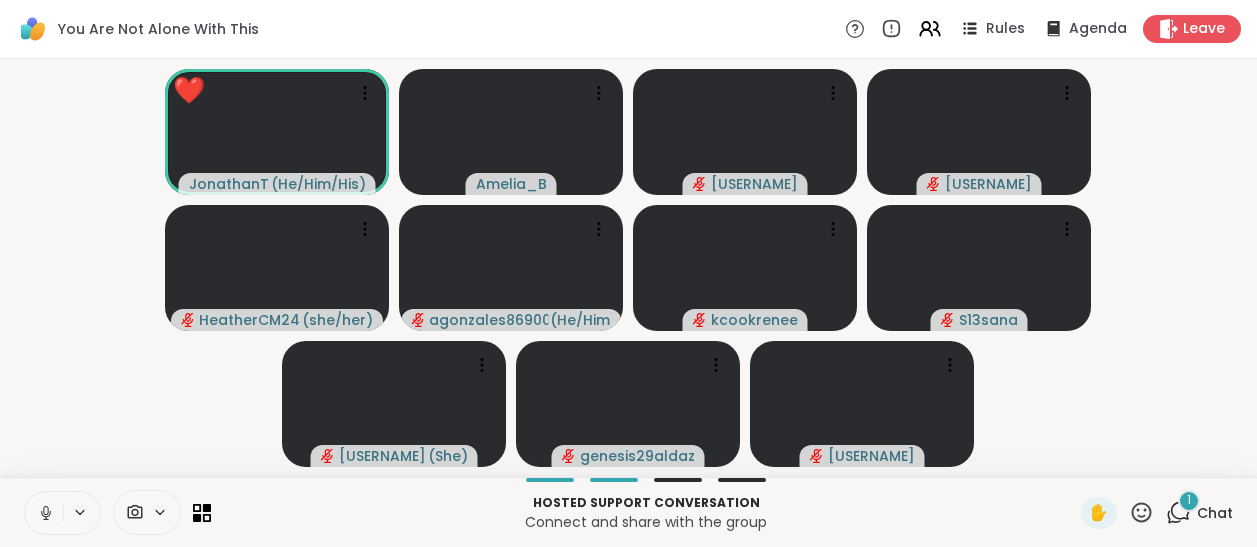 click 